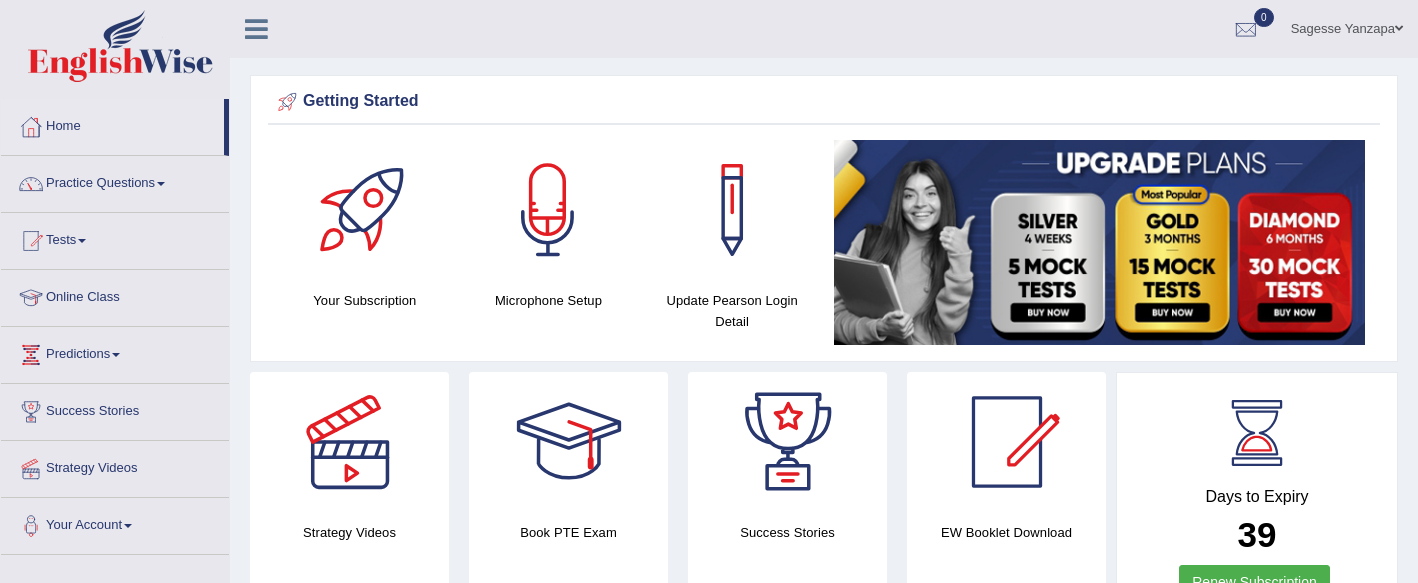scroll, scrollTop: 1326, scrollLeft: 0, axis: vertical 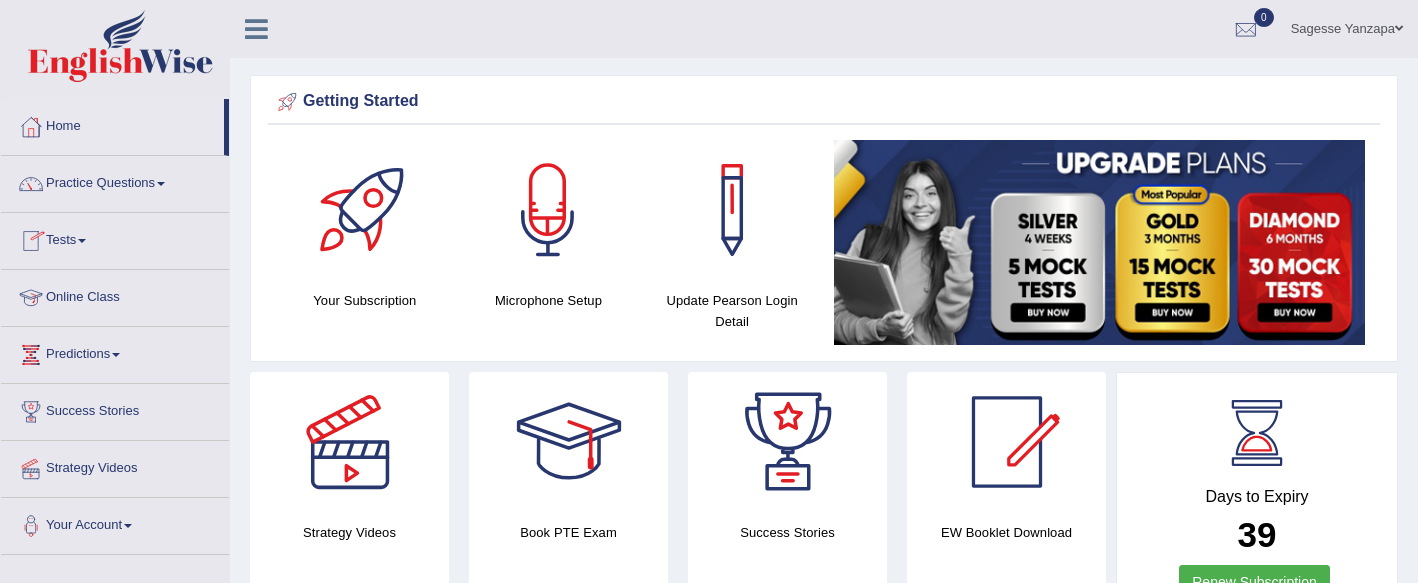 click on "Online Class" at bounding box center (115, 295) 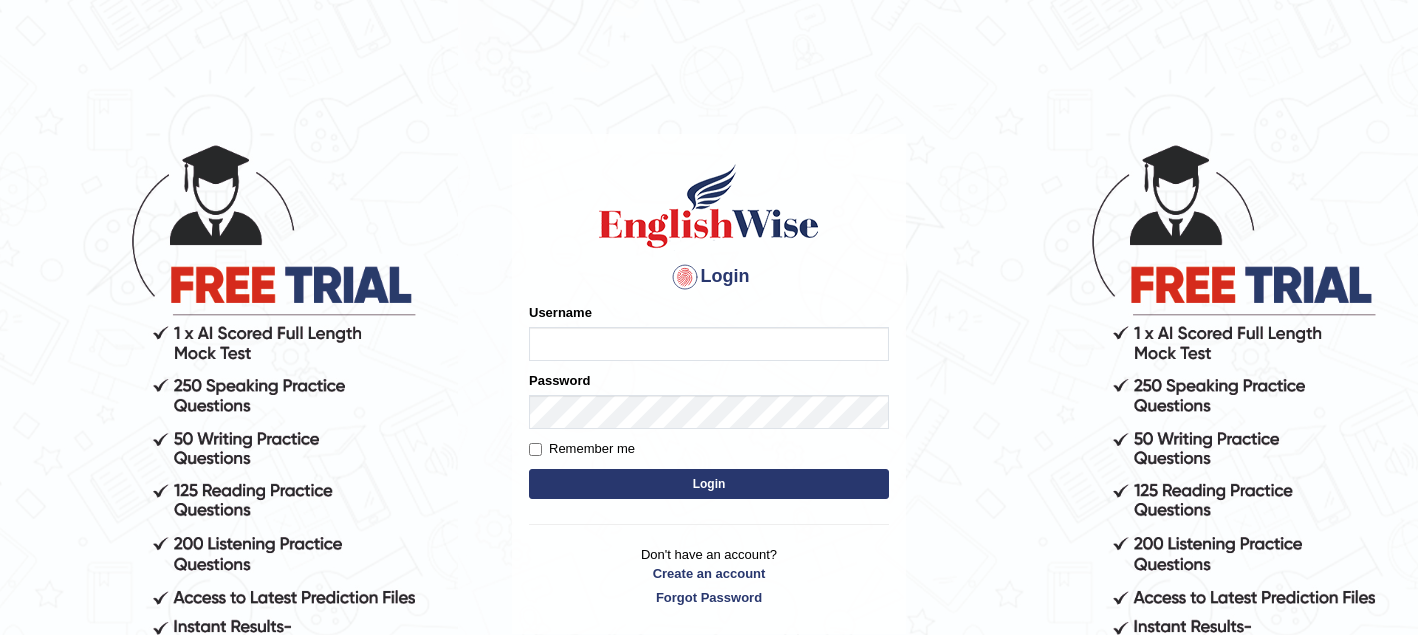scroll, scrollTop: 0, scrollLeft: 0, axis: both 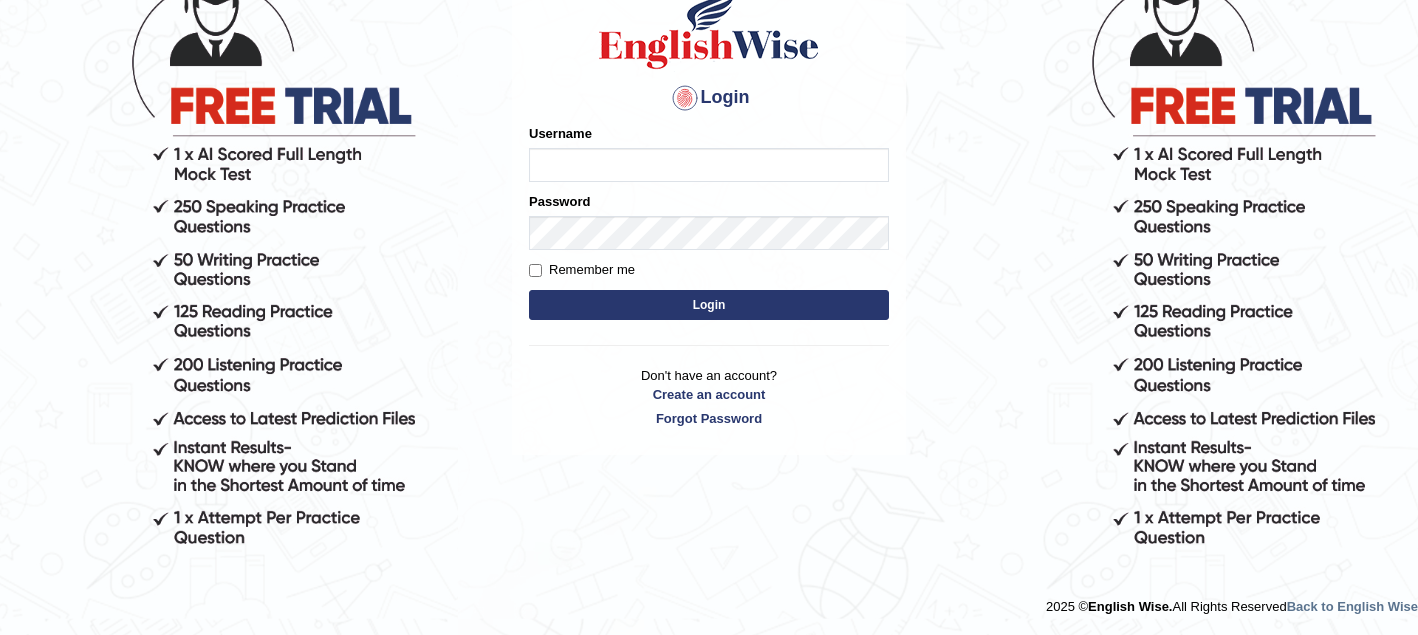 type on "sagesse_parramatta" 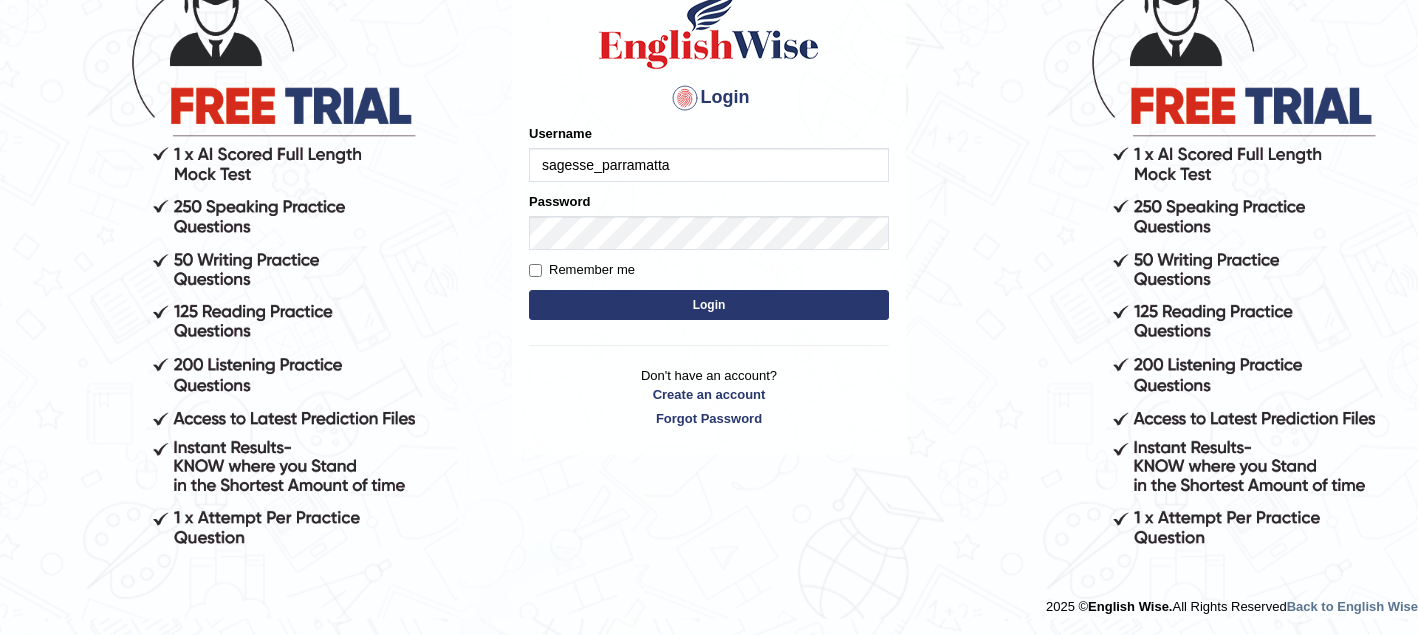 click on "Login" at bounding box center [709, 305] 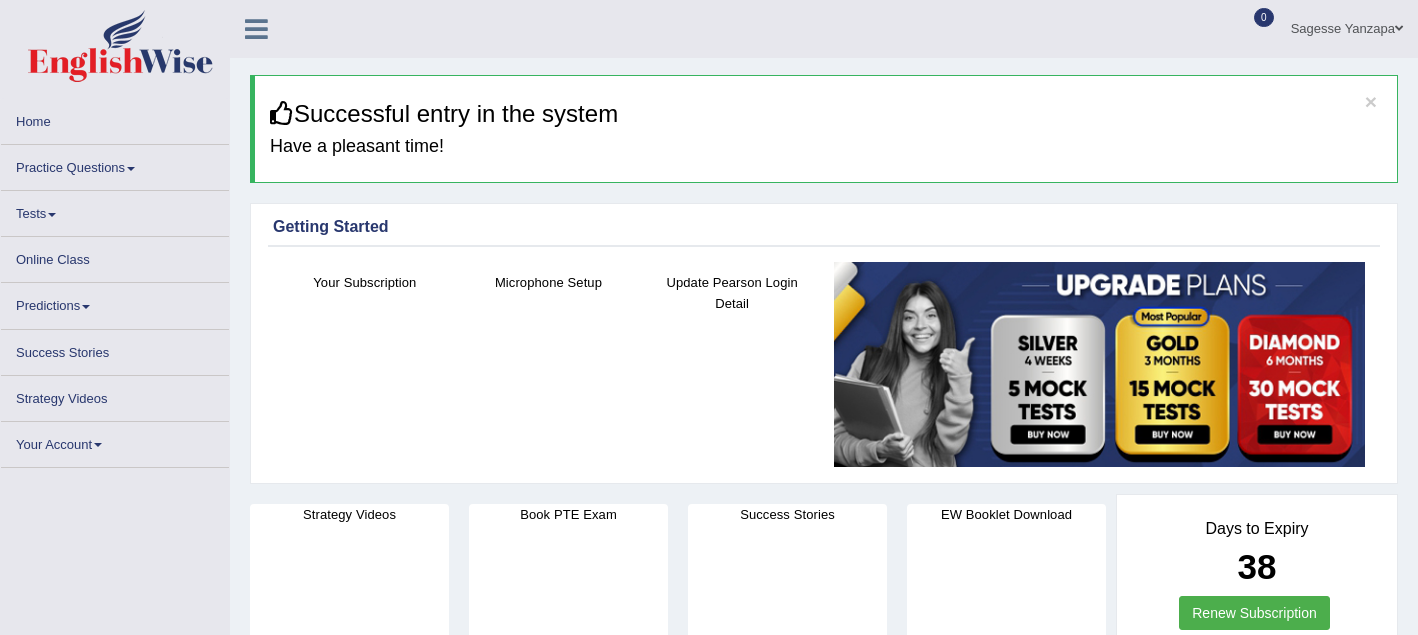 scroll, scrollTop: 0, scrollLeft: 0, axis: both 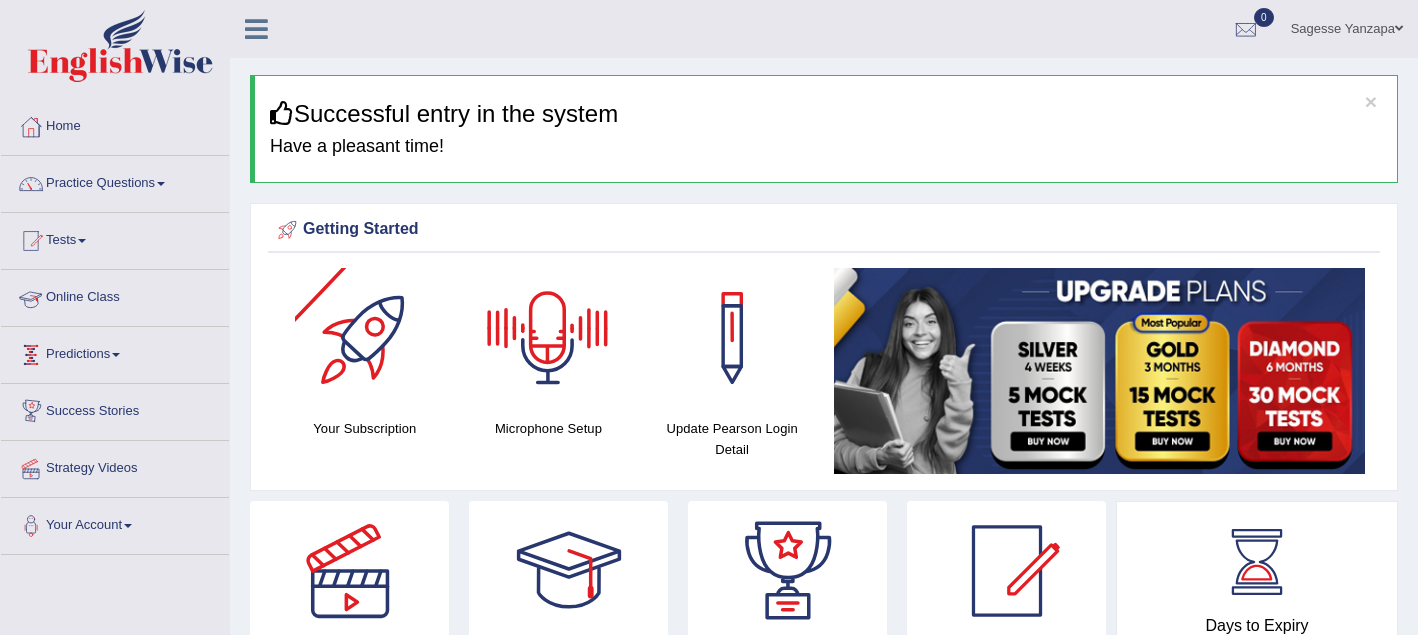 click on "Online Class" at bounding box center (115, 295) 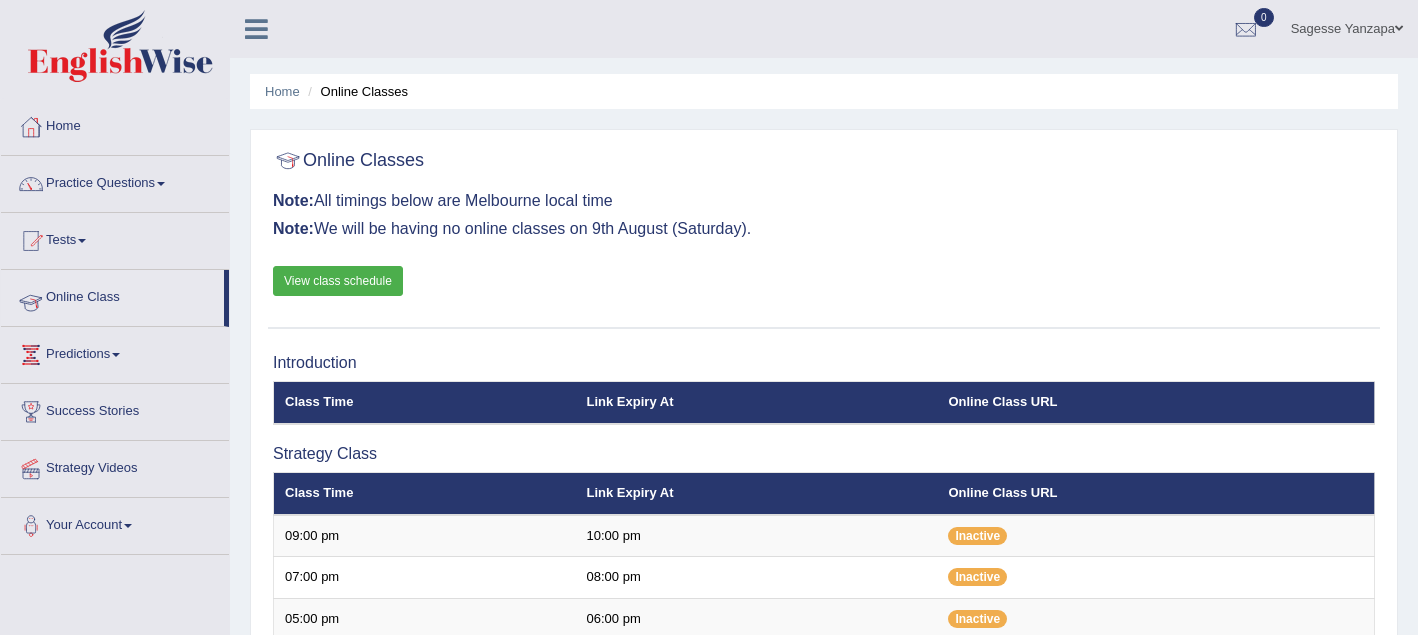scroll, scrollTop: 0, scrollLeft: 0, axis: both 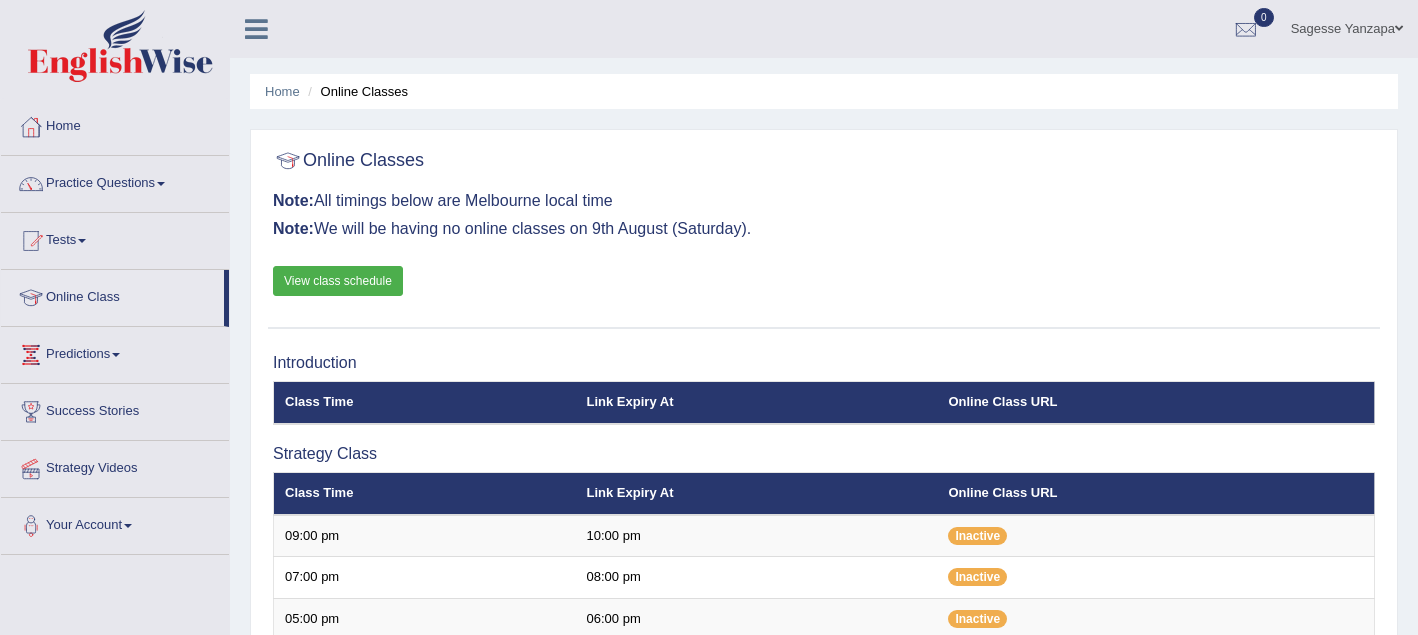 click on "View class schedule" at bounding box center (338, 281) 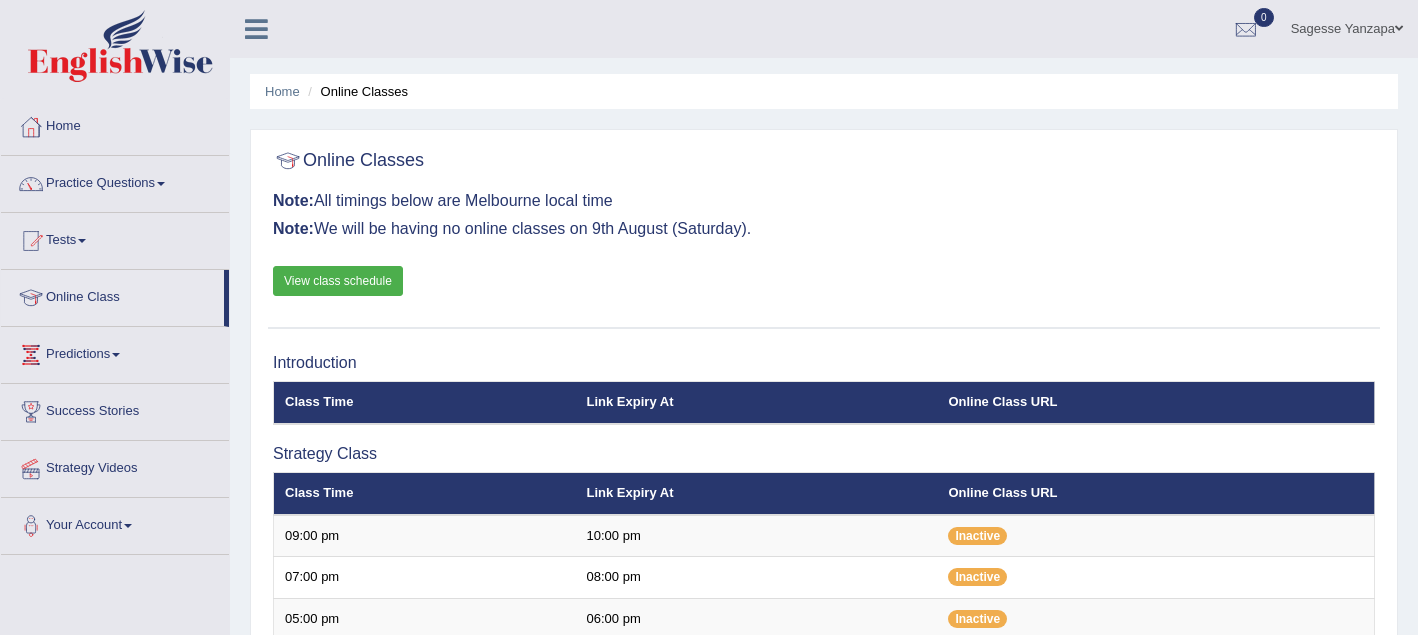 scroll, scrollTop: 0, scrollLeft: 0, axis: both 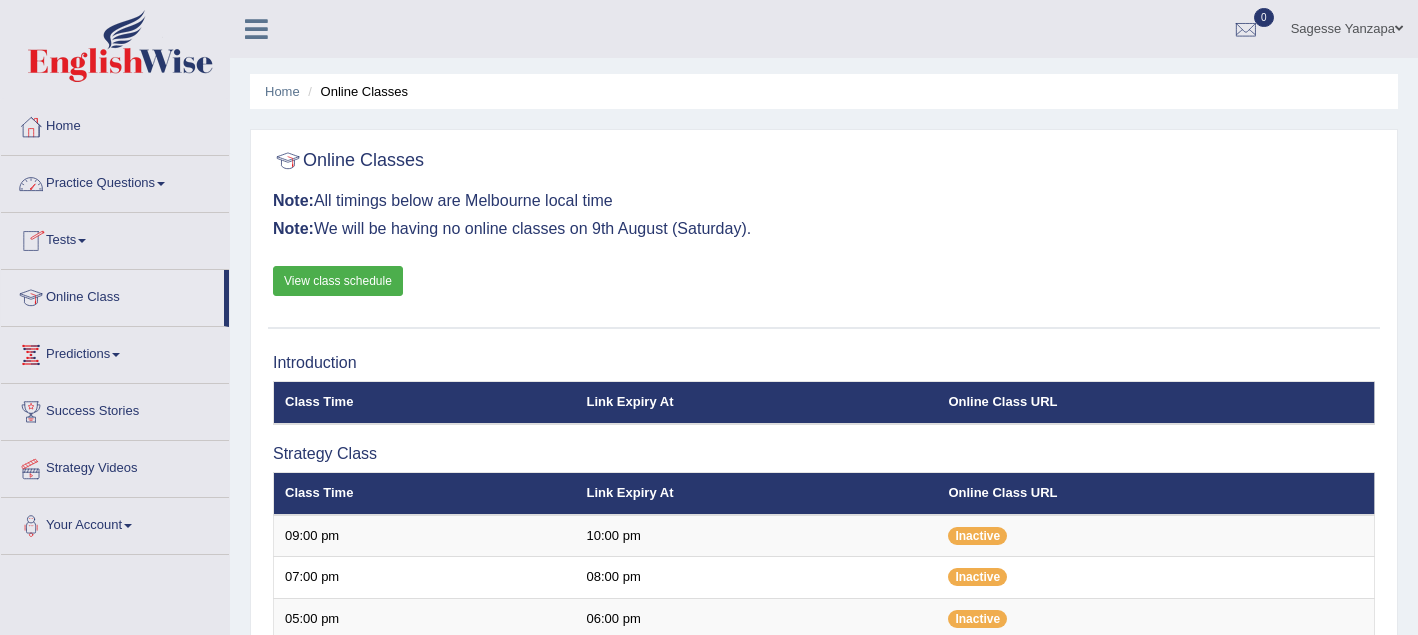 click on "Practice Questions" at bounding box center (115, 181) 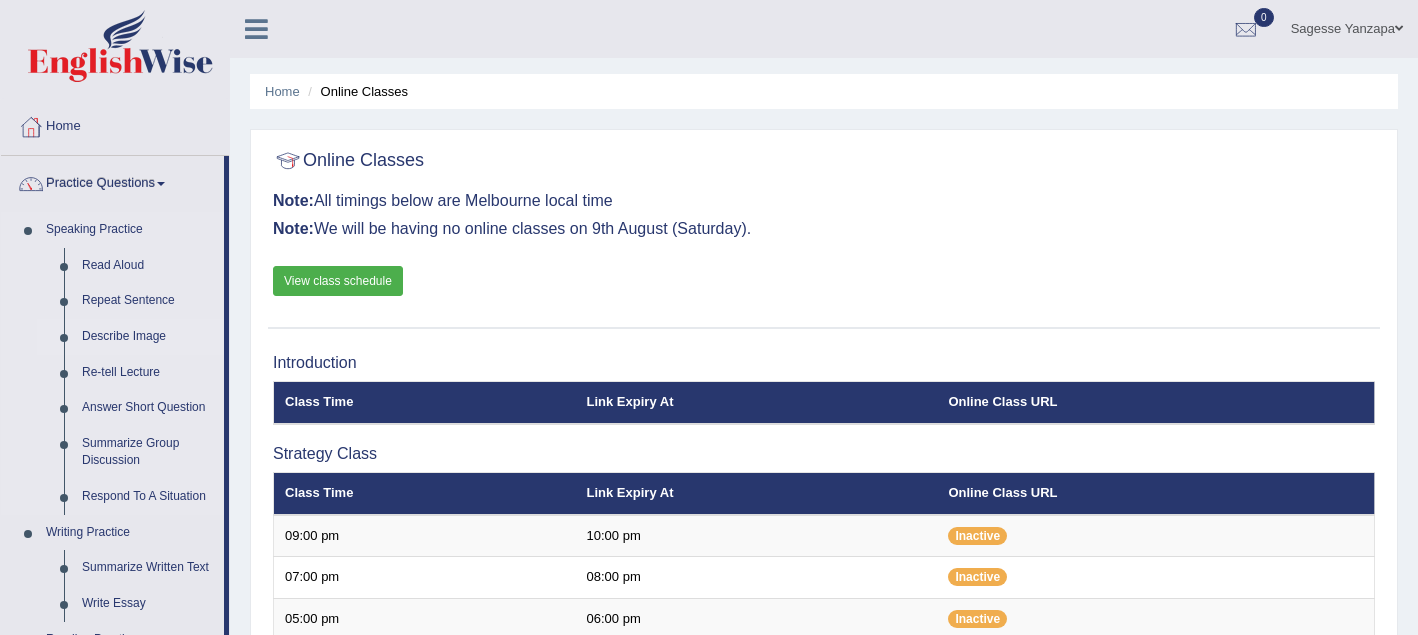 click on "Describe Image" at bounding box center [148, 337] 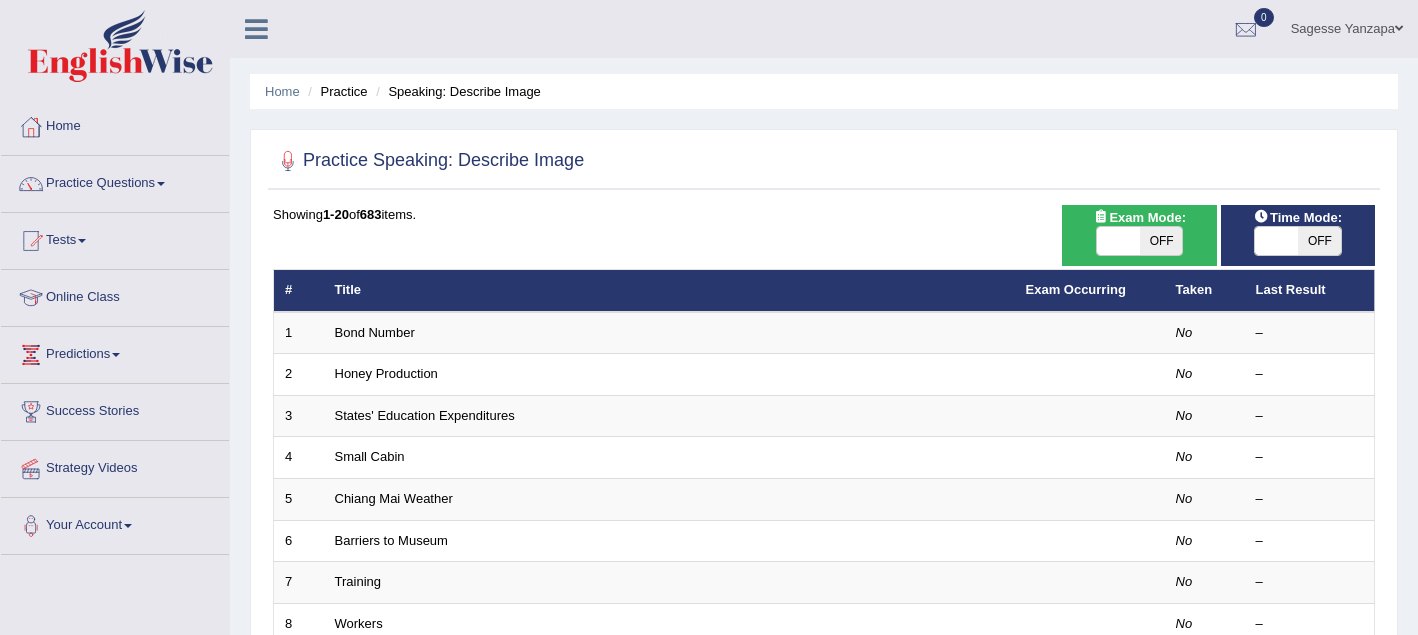 scroll, scrollTop: 0, scrollLeft: 0, axis: both 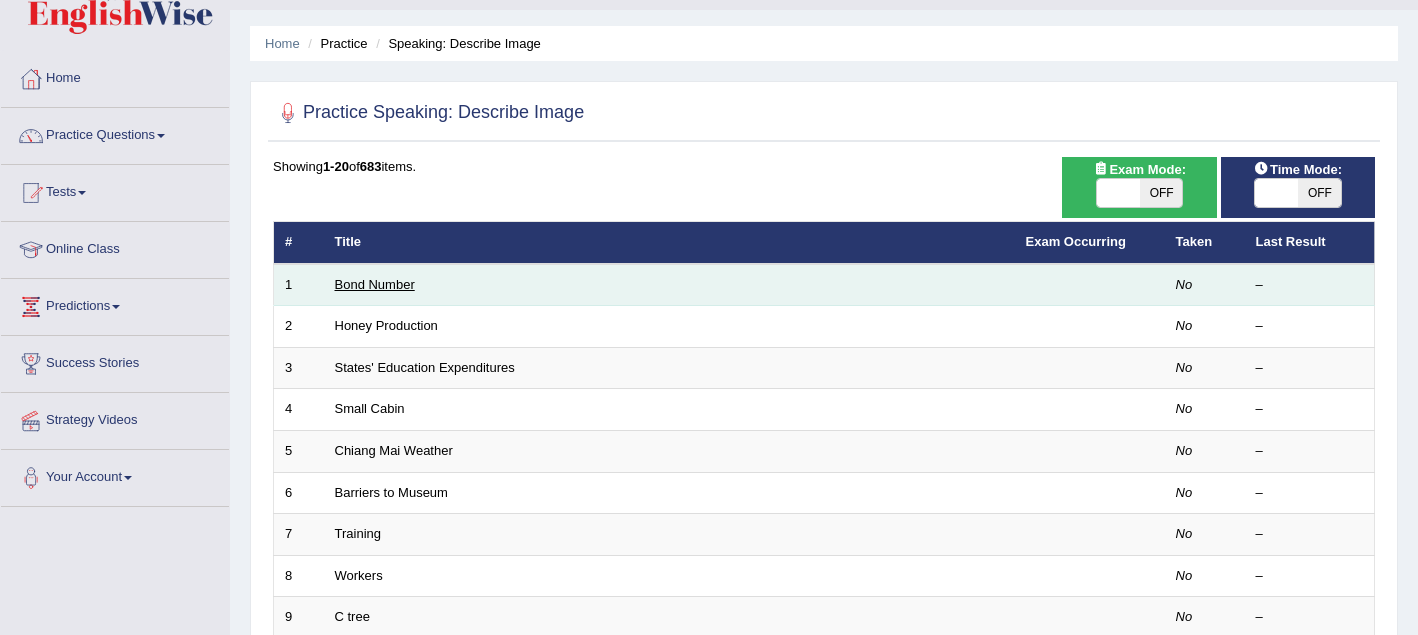 click on "Bond Number" at bounding box center [375, 284] 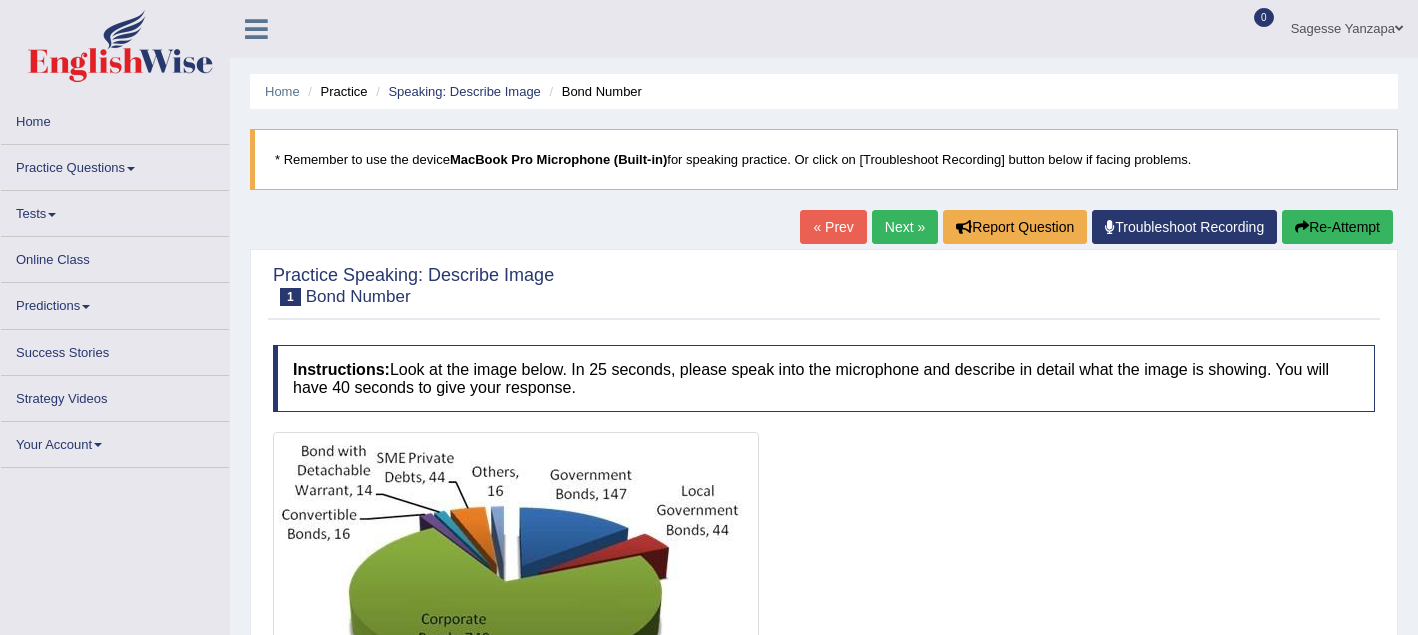 scroll, scrollTop: 0, scrollLeft: 0, axis: both 